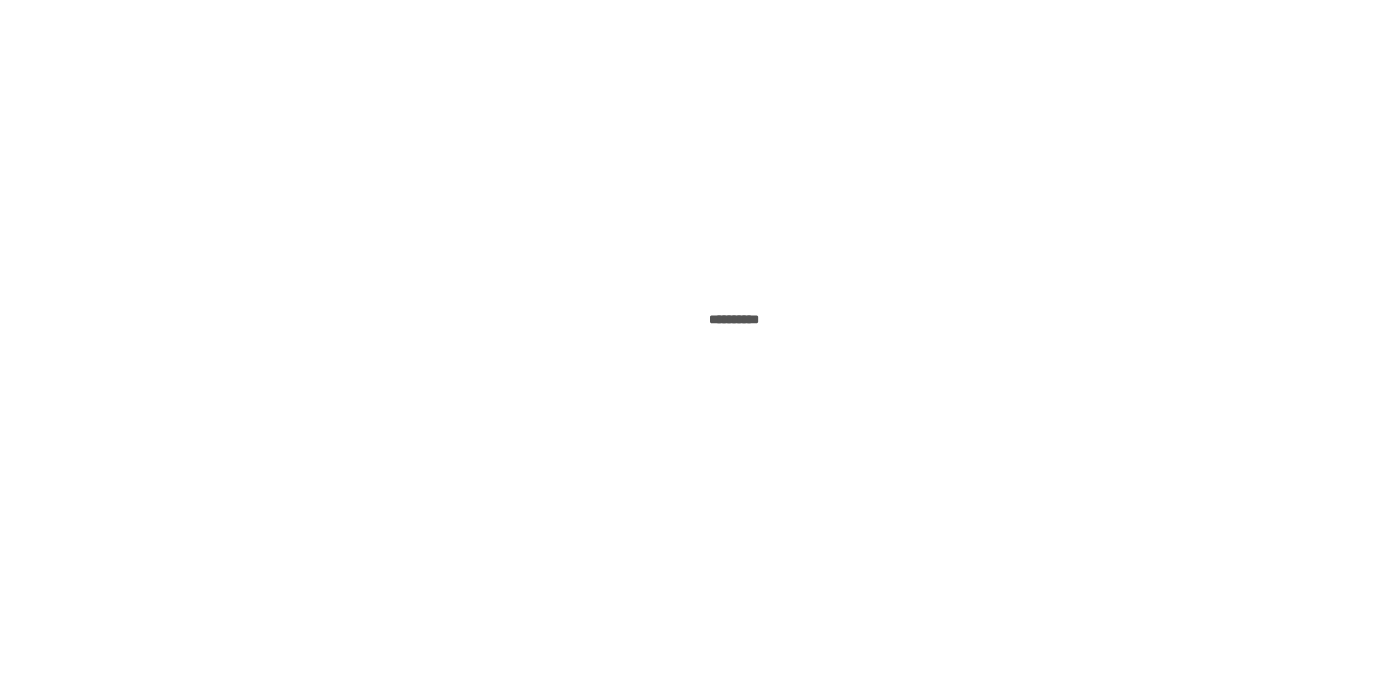 scroll, scrollTop: 0, scrollLeft: 0, axis: both 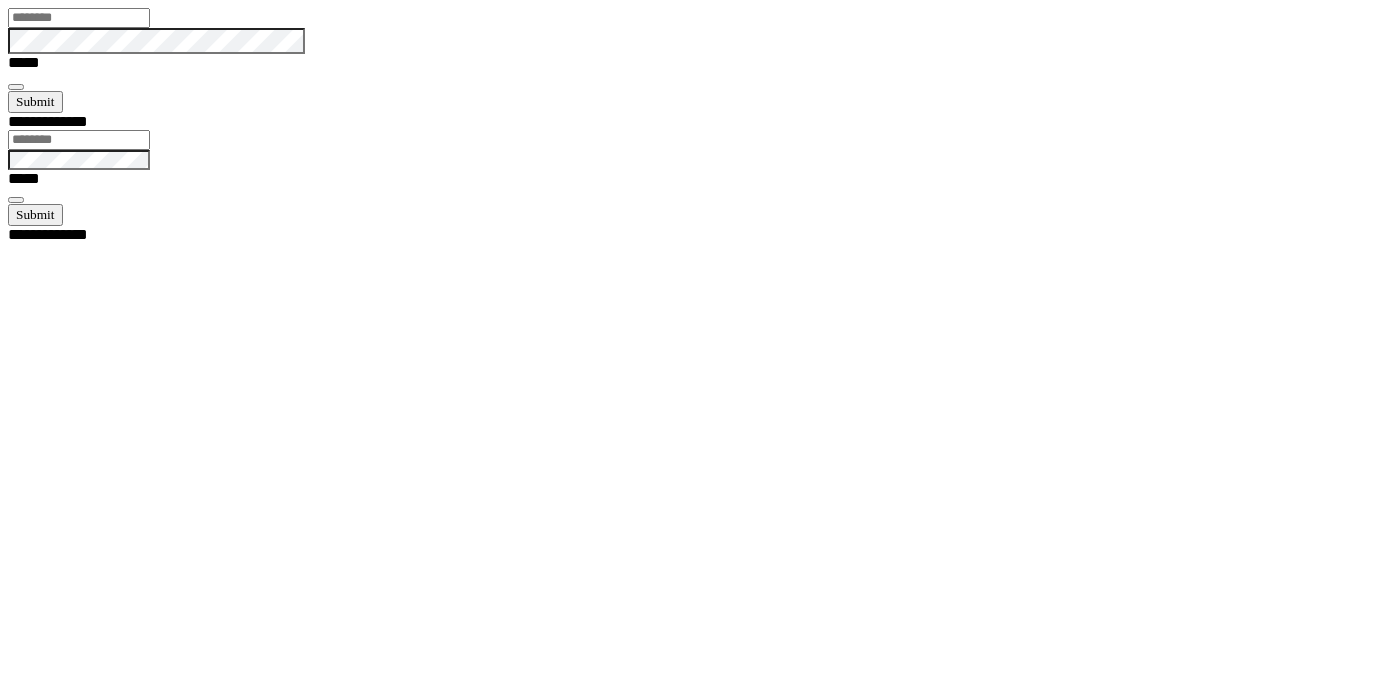 type on "*****" 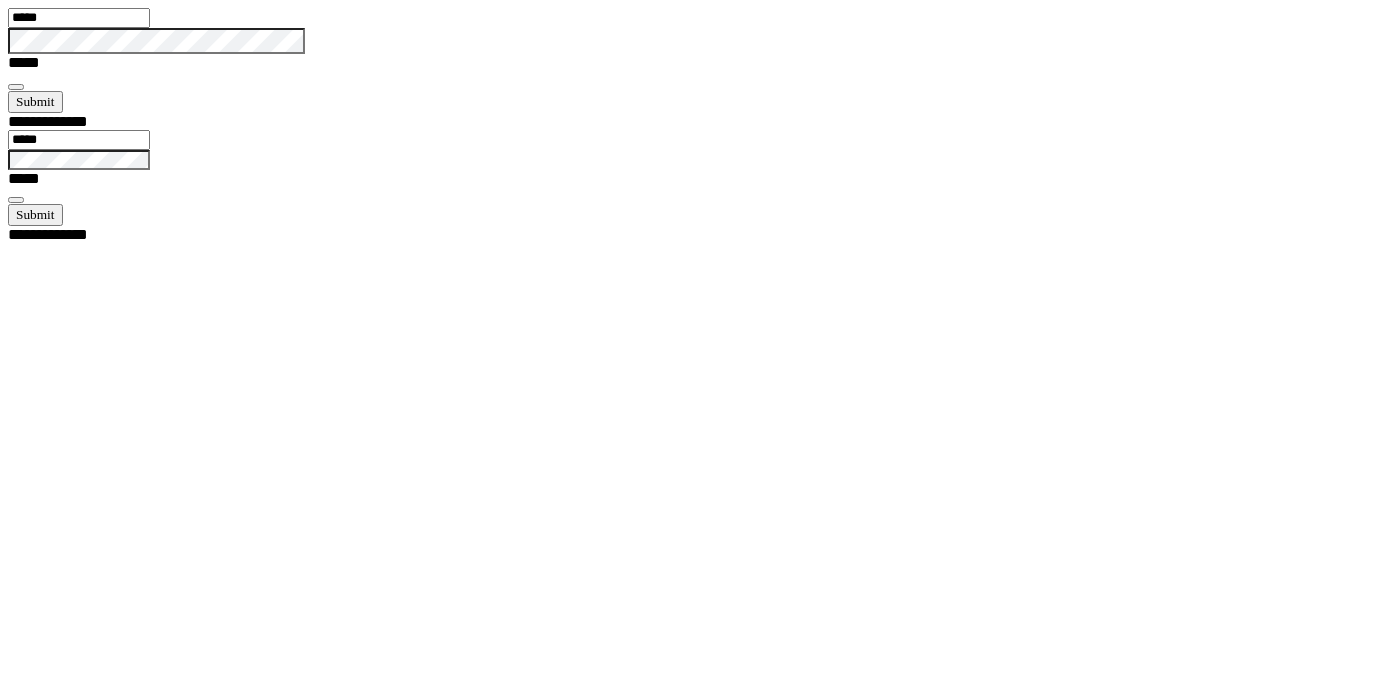 click at bounding box center (16, 87) 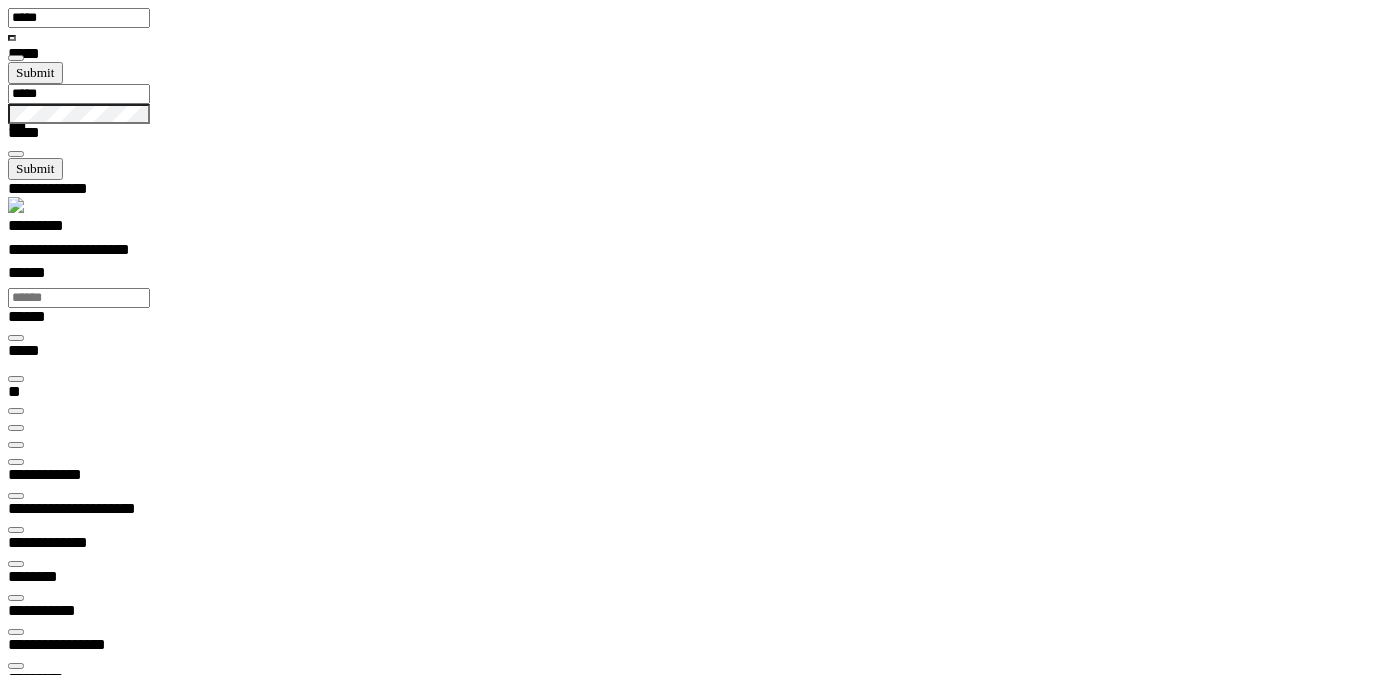 click at bounding box center [16, 445] 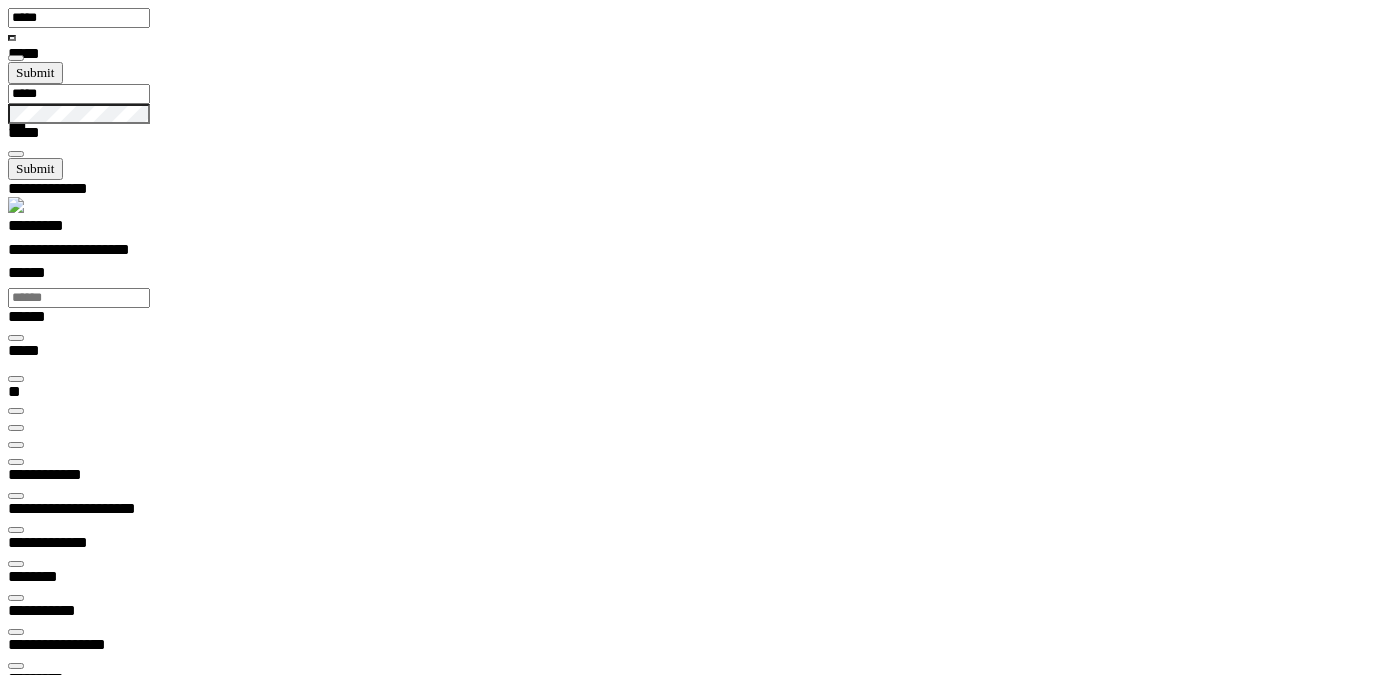 scroll, scrollTop: 0, scrollLeft: 0, axis: both 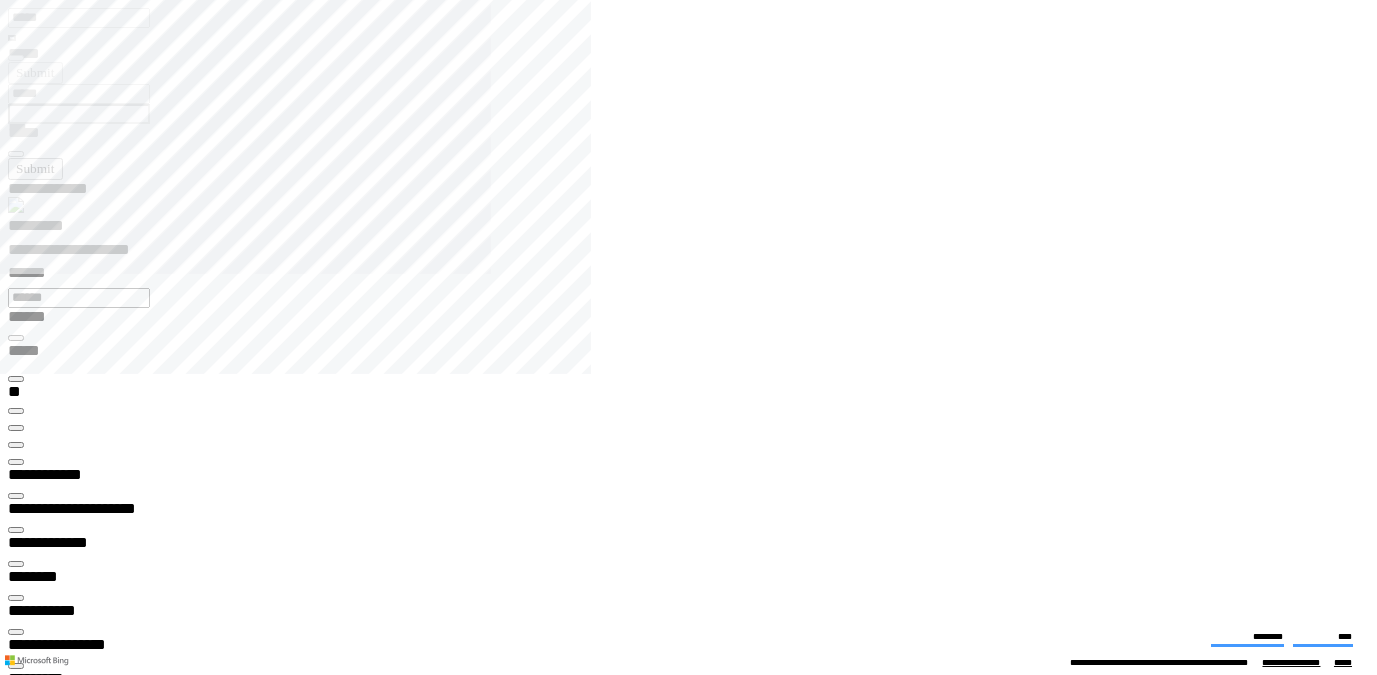 click at bounding box center [16, 13272] 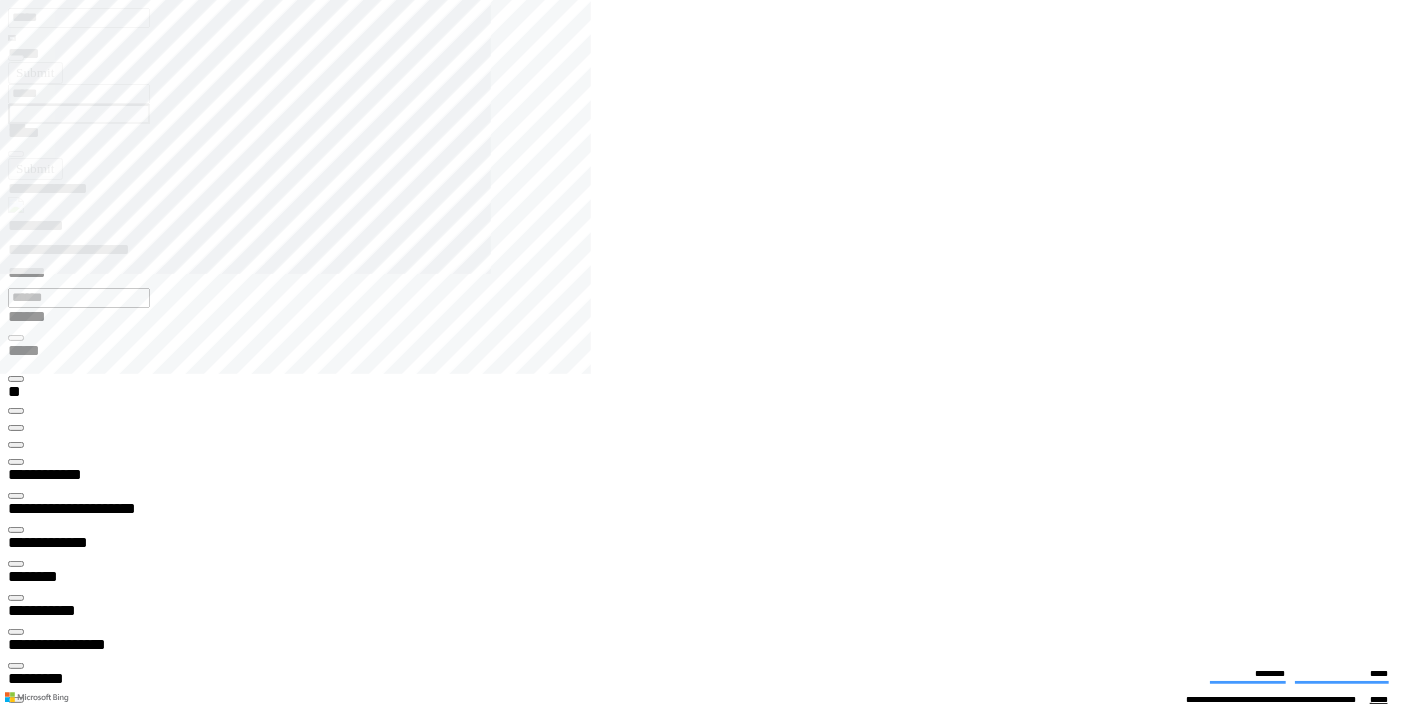 click on "**********" at bounding box center (450, 13377) 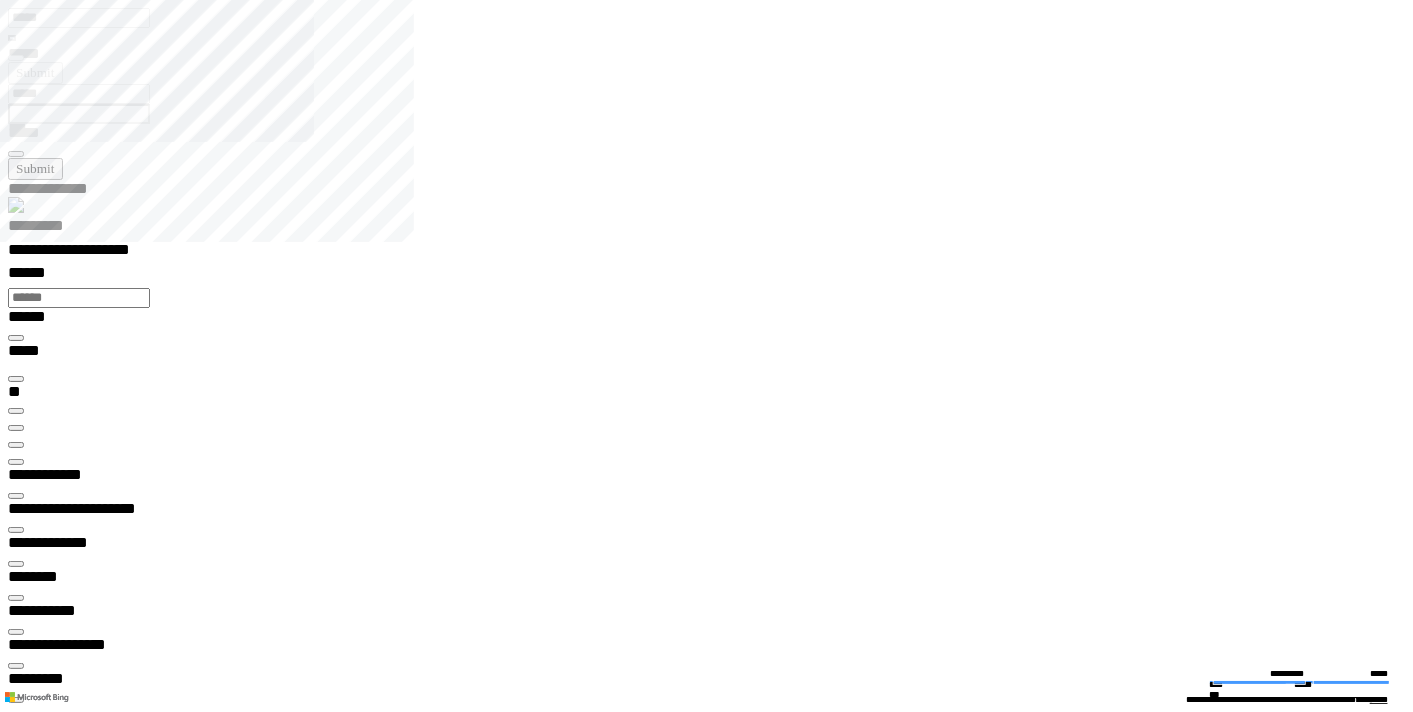 type on "*********" 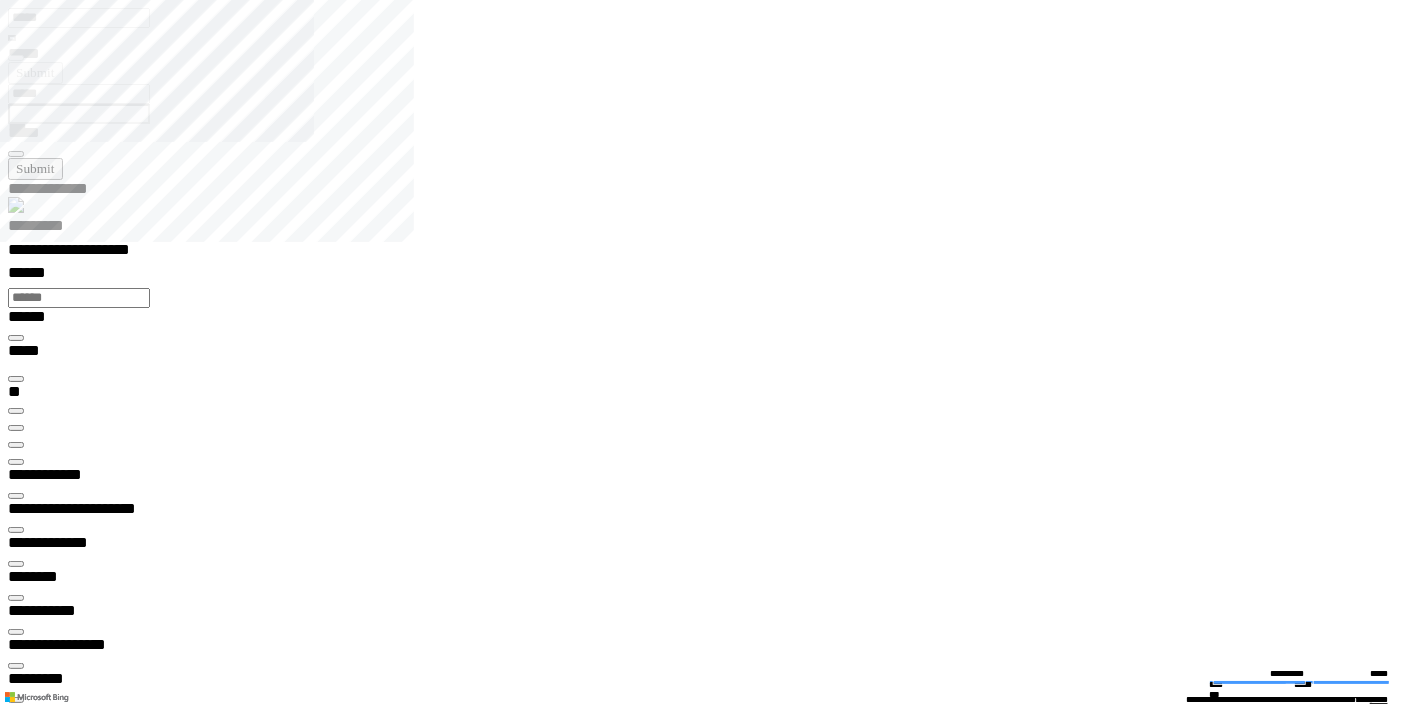scroll, scrollTop: 141, scrollLeft: 0, axis: vertical 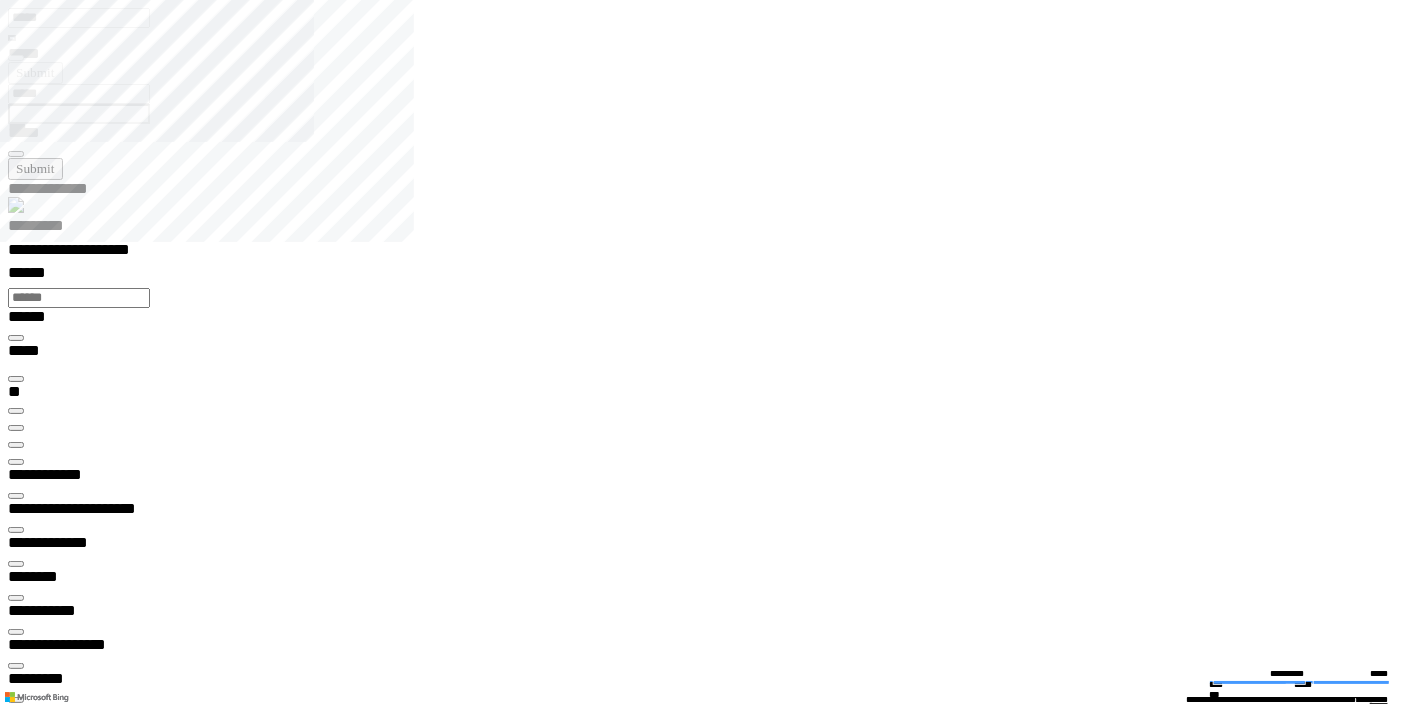 drag, startPoint x: 987, startPoint y: 364, endPoint x: 1105, endPoint y: 360, distance: 118.06778 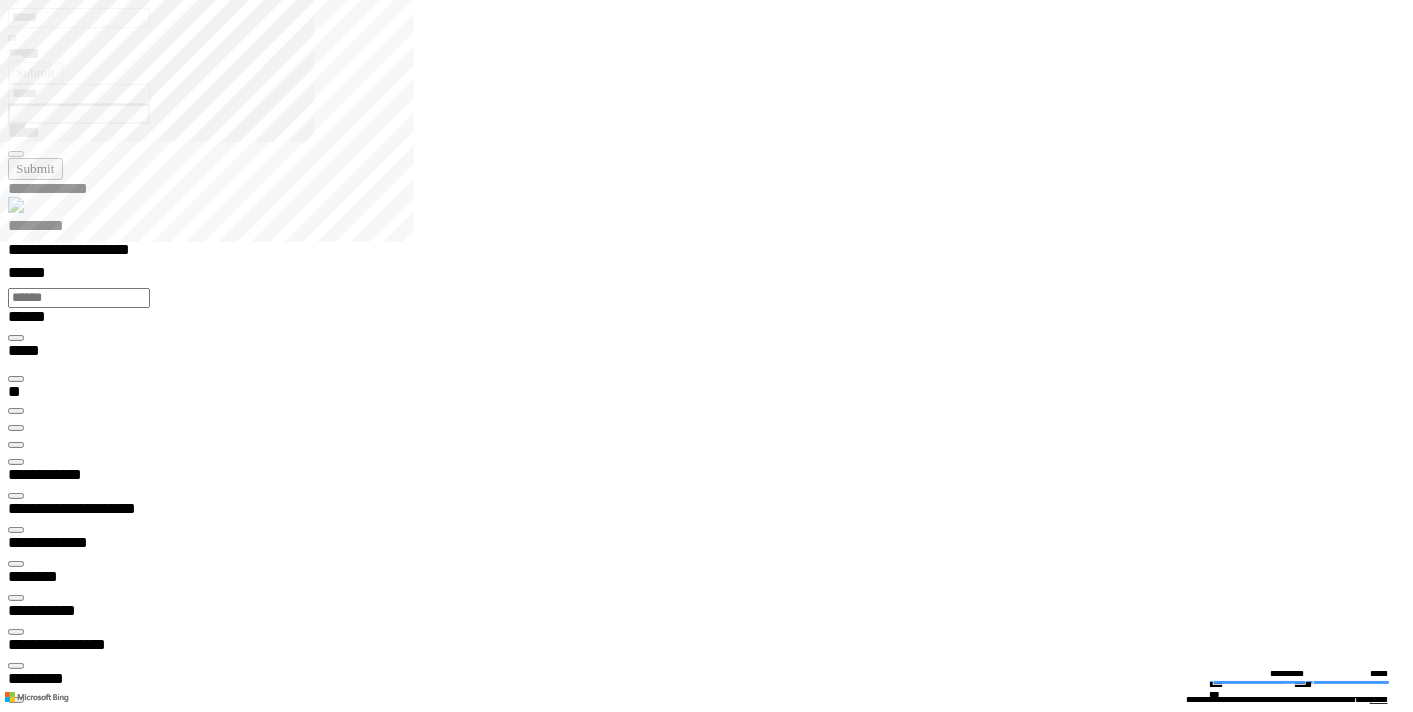 click on "**********" at bounding box center [541, 18448] 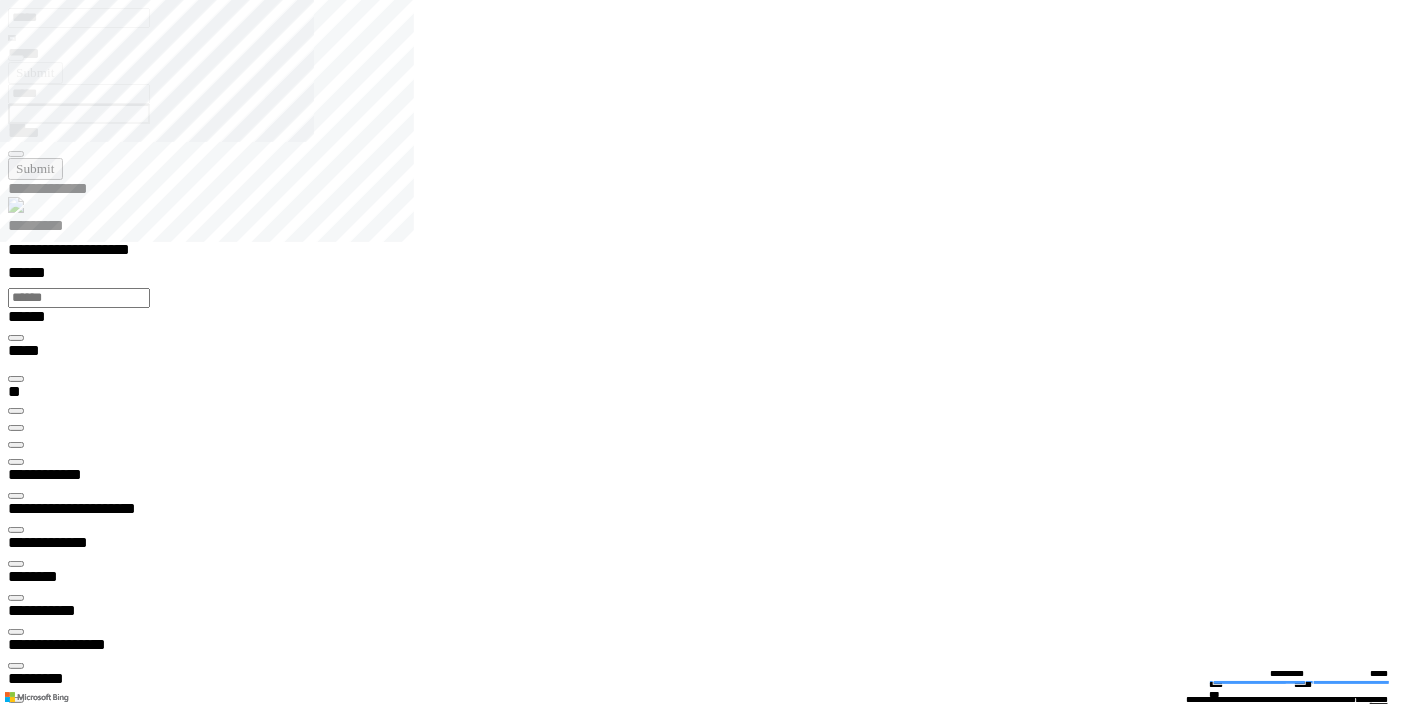 copy on "**********" 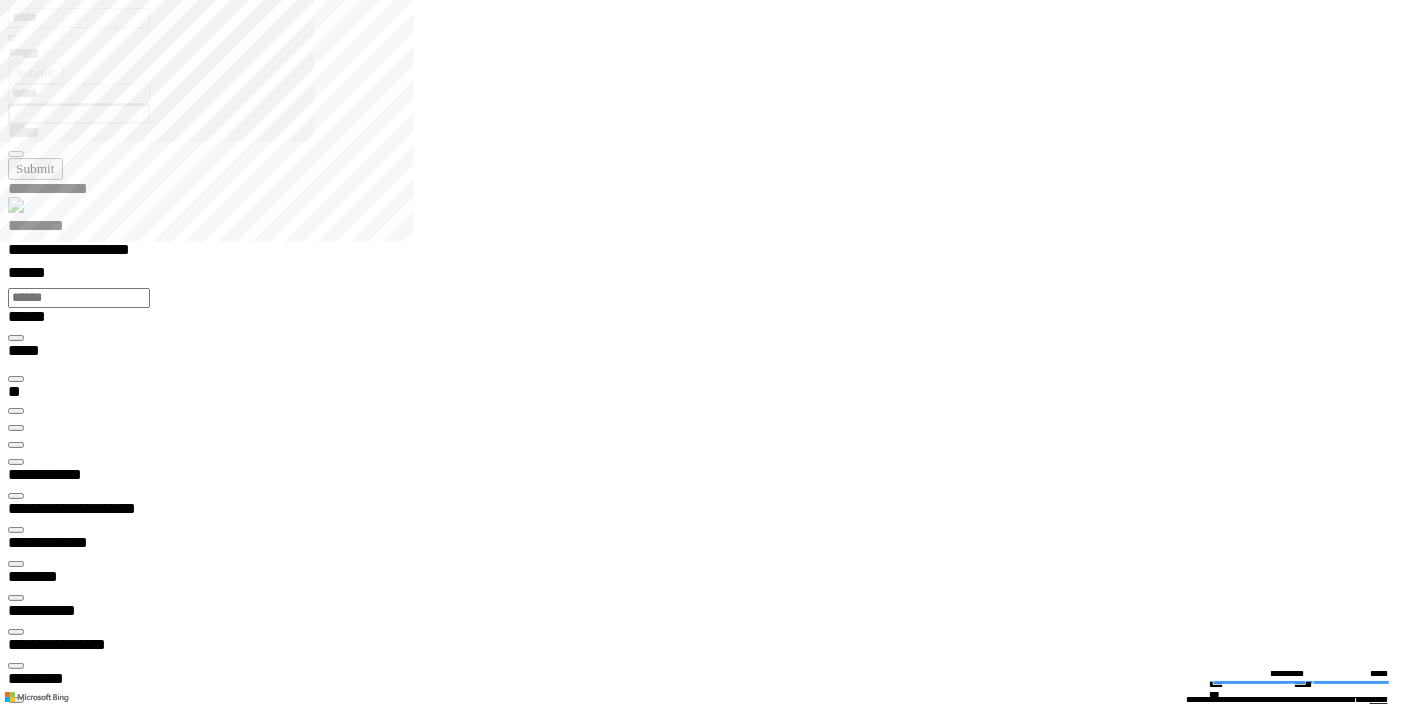 click at bounding box center (16, 15946) 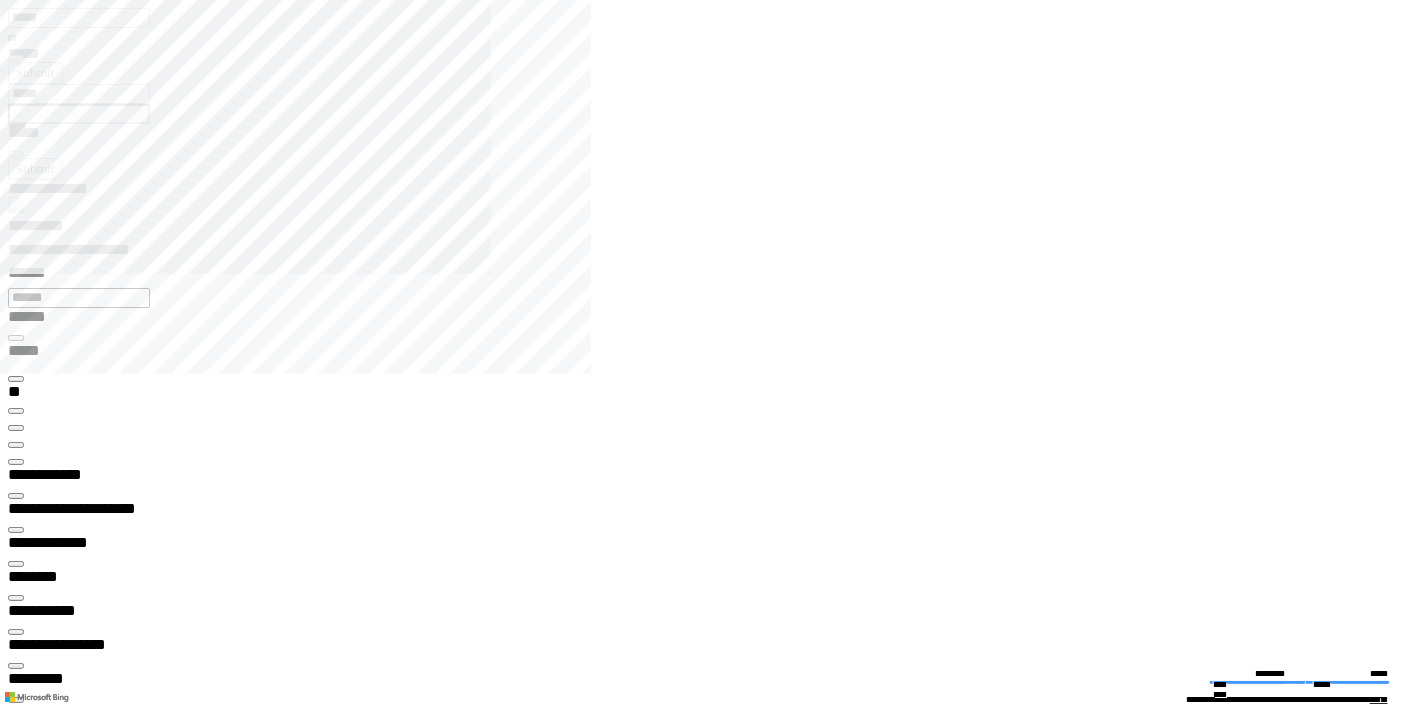 click on "**********" at bounding box center [66, 13637] 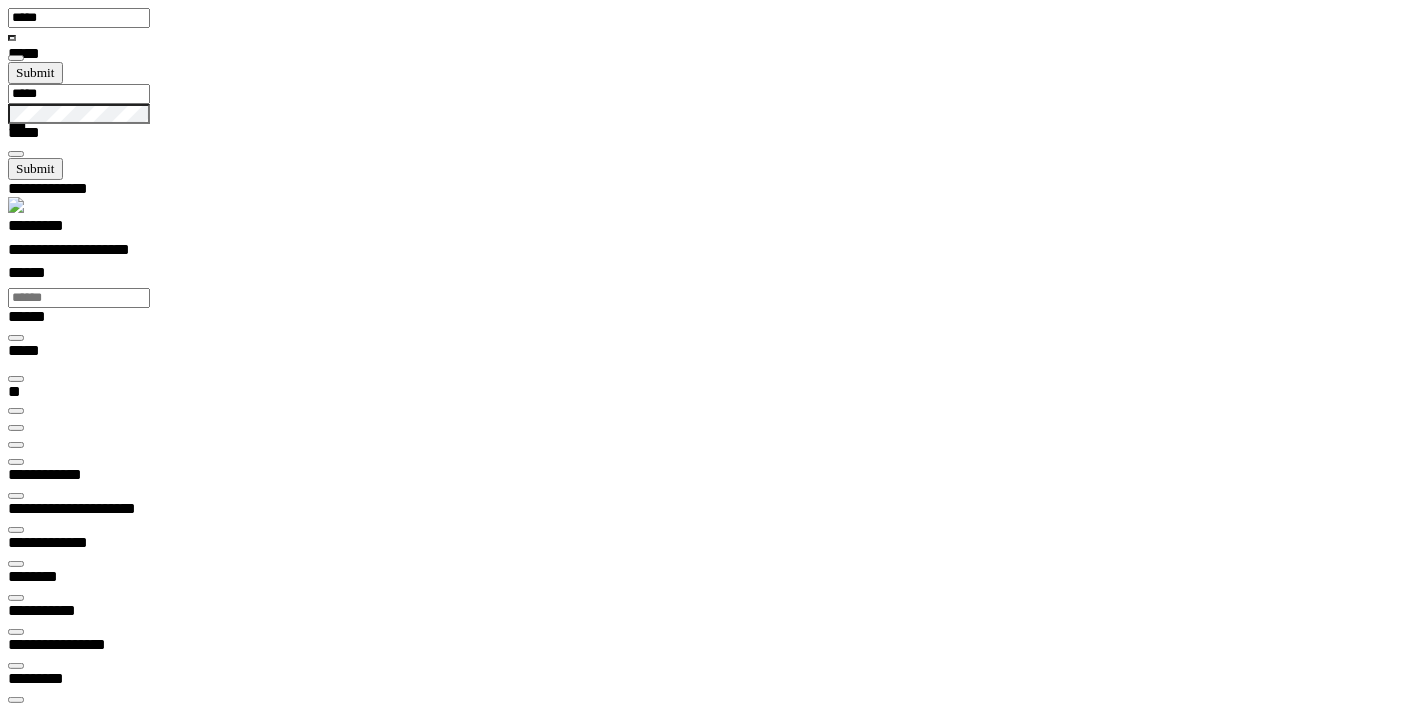 scroll, scrollTop: 99969, scrollLeft: 99788, axis: both 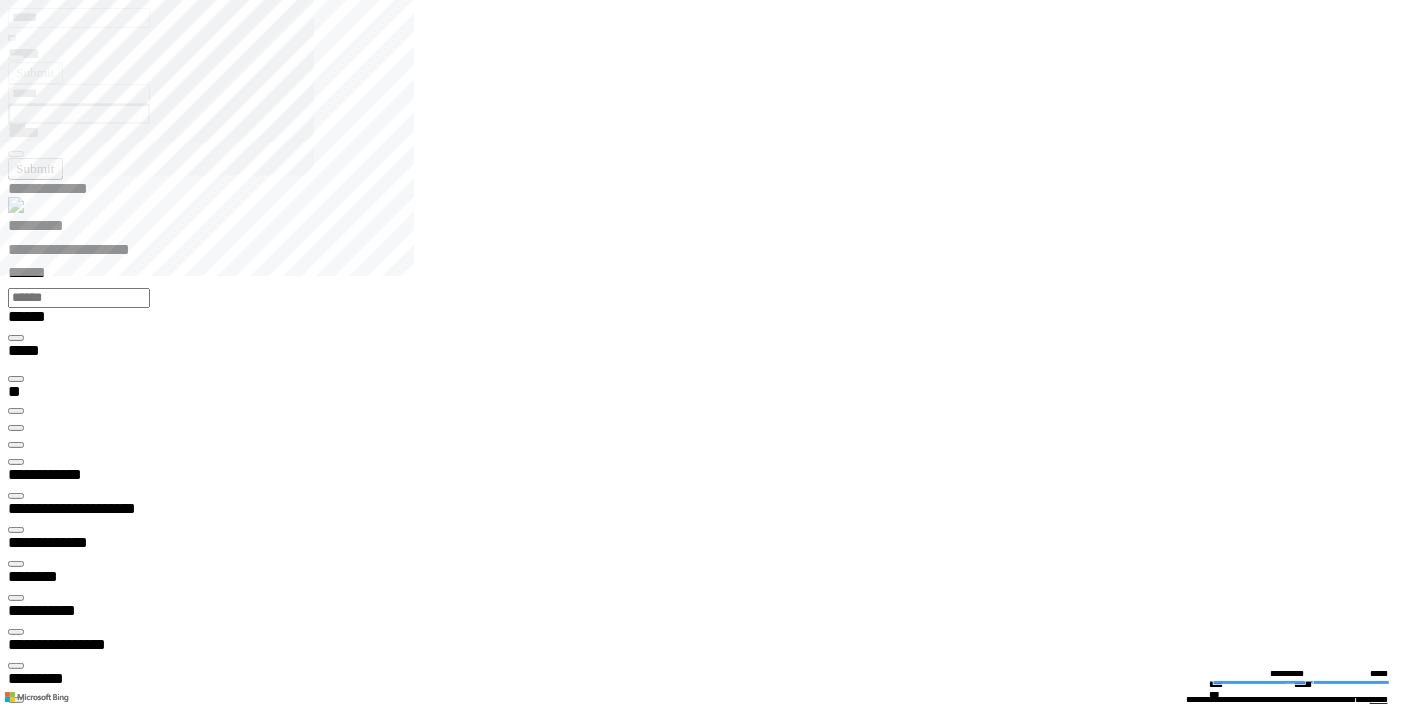 type on "*********" 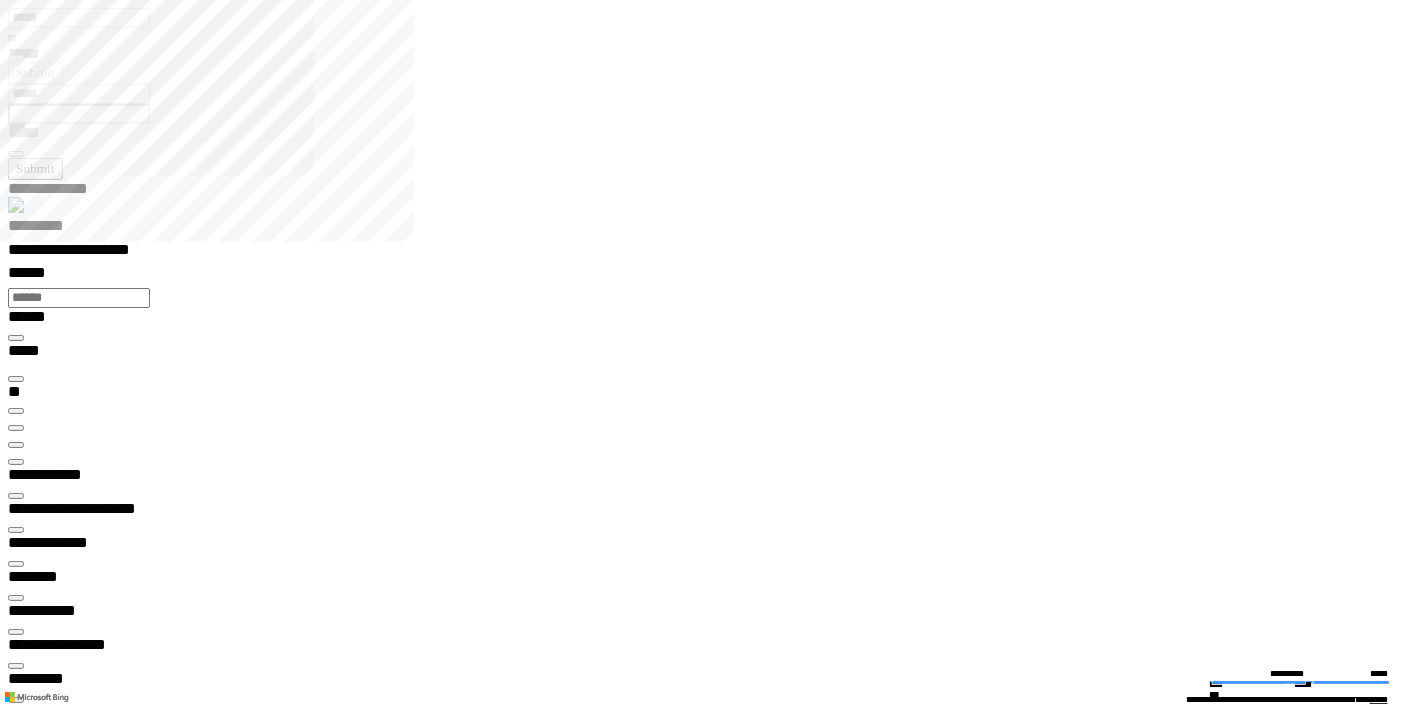scroll, scrollTop: 352, scrollLeft: 0, axis: vertical 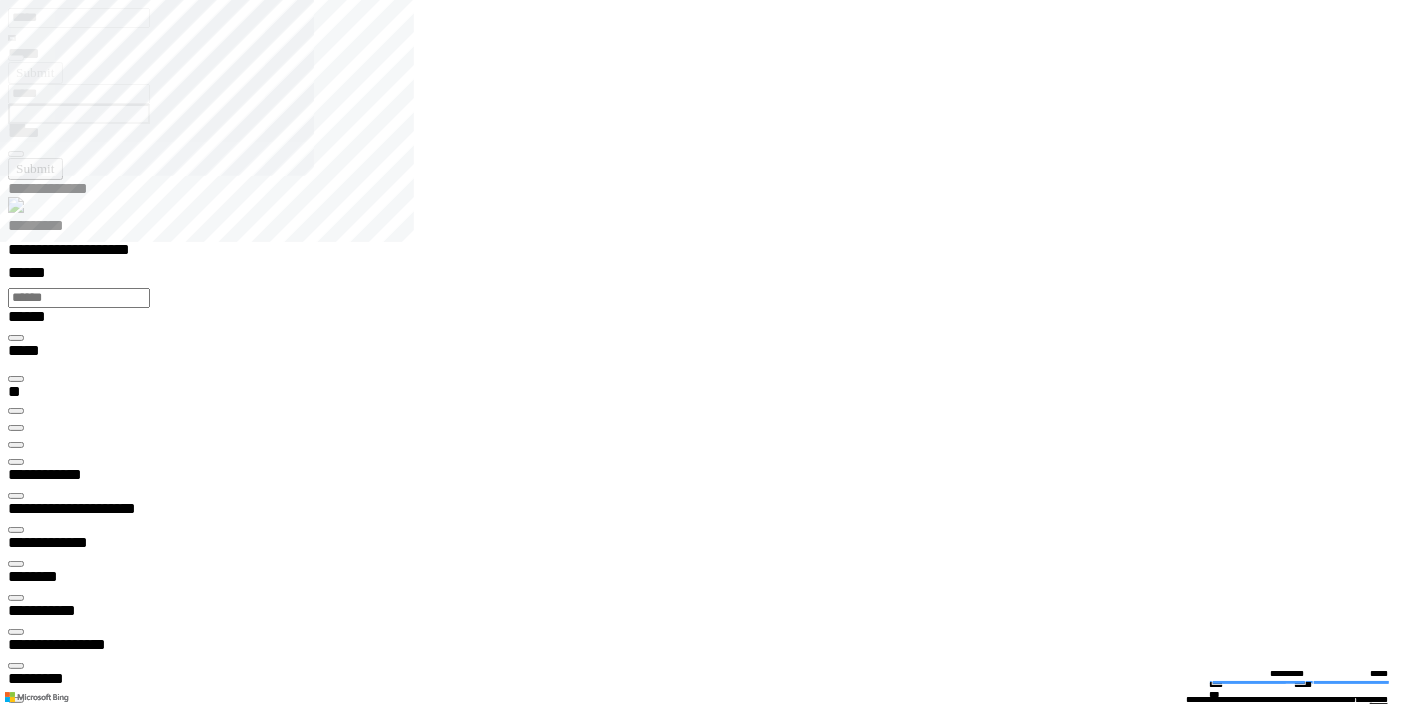 click on "**********" at bounding box center (714, 21619) 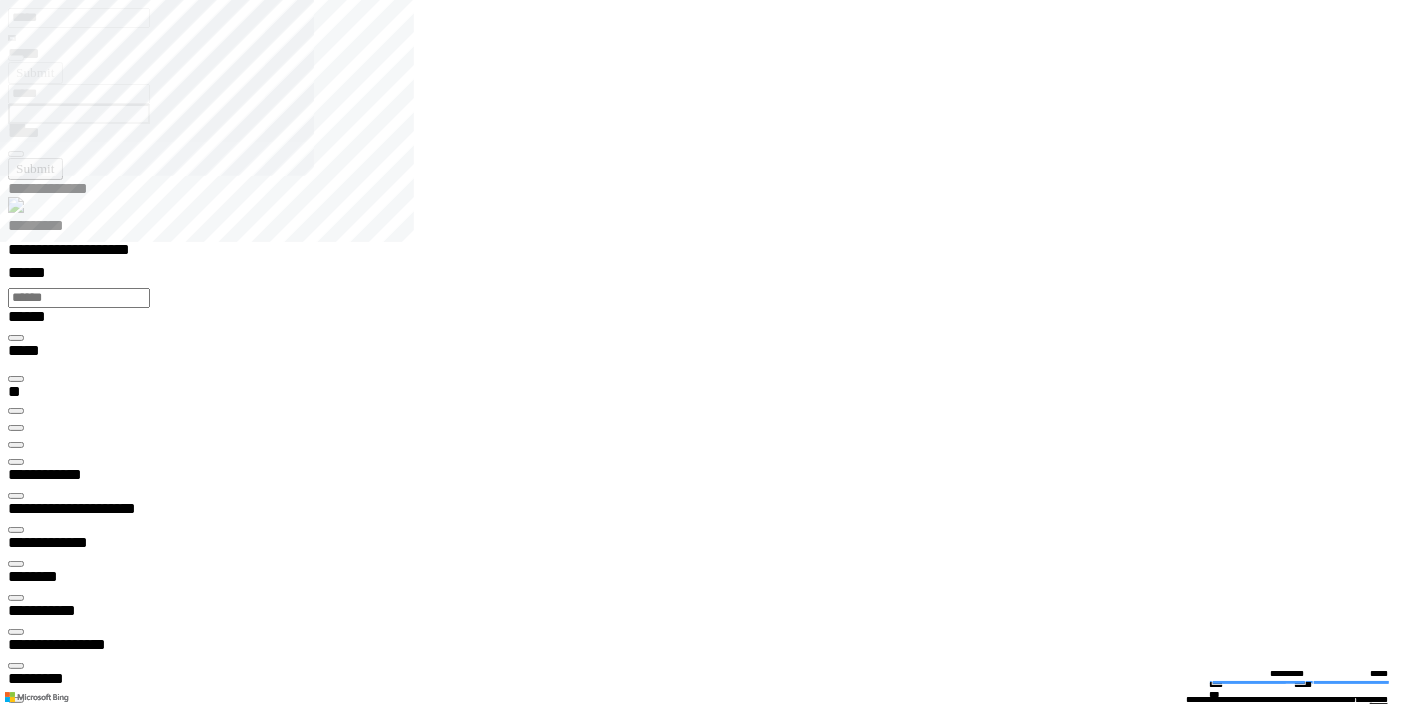 scroll, scrollTop: 0, scrollLeft: 0, axis: both 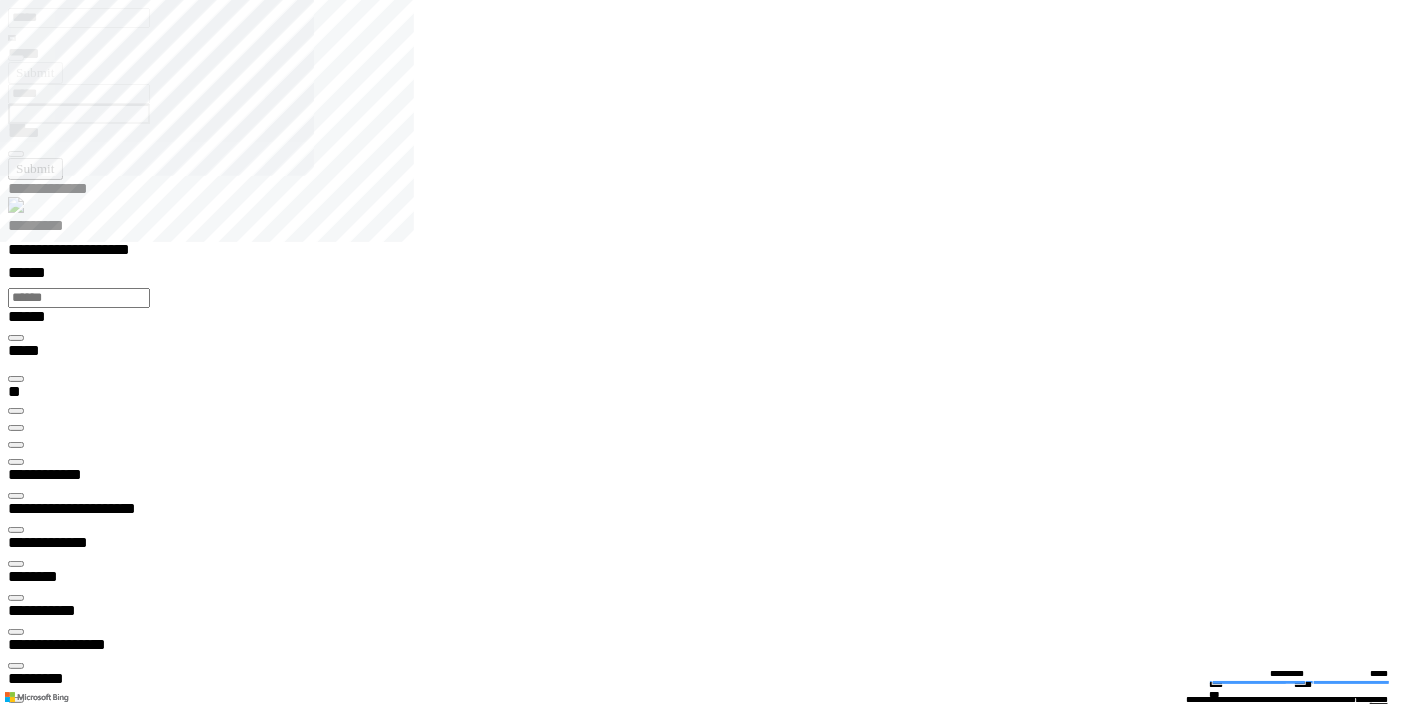 click at bounding box center (541, 18386) 